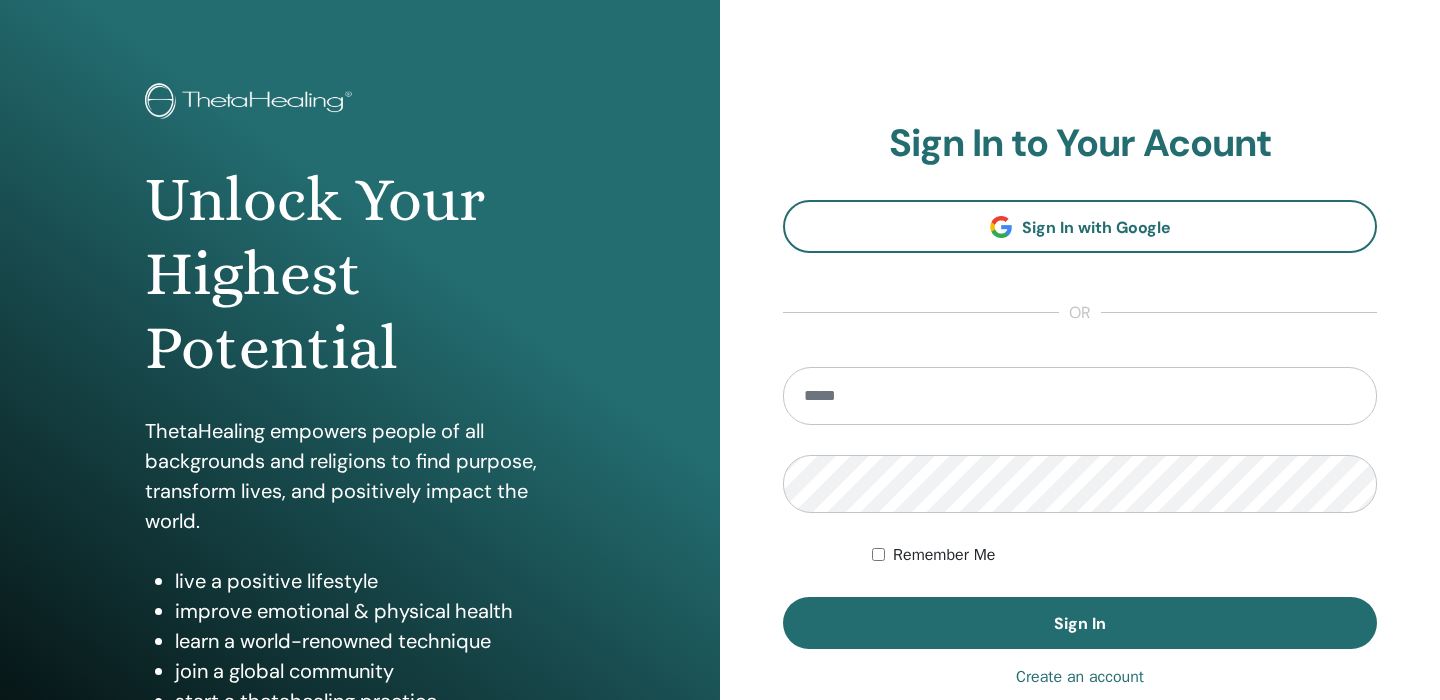 scroll, scrollTop: 70, scrollLeft: 0, axis: vertical 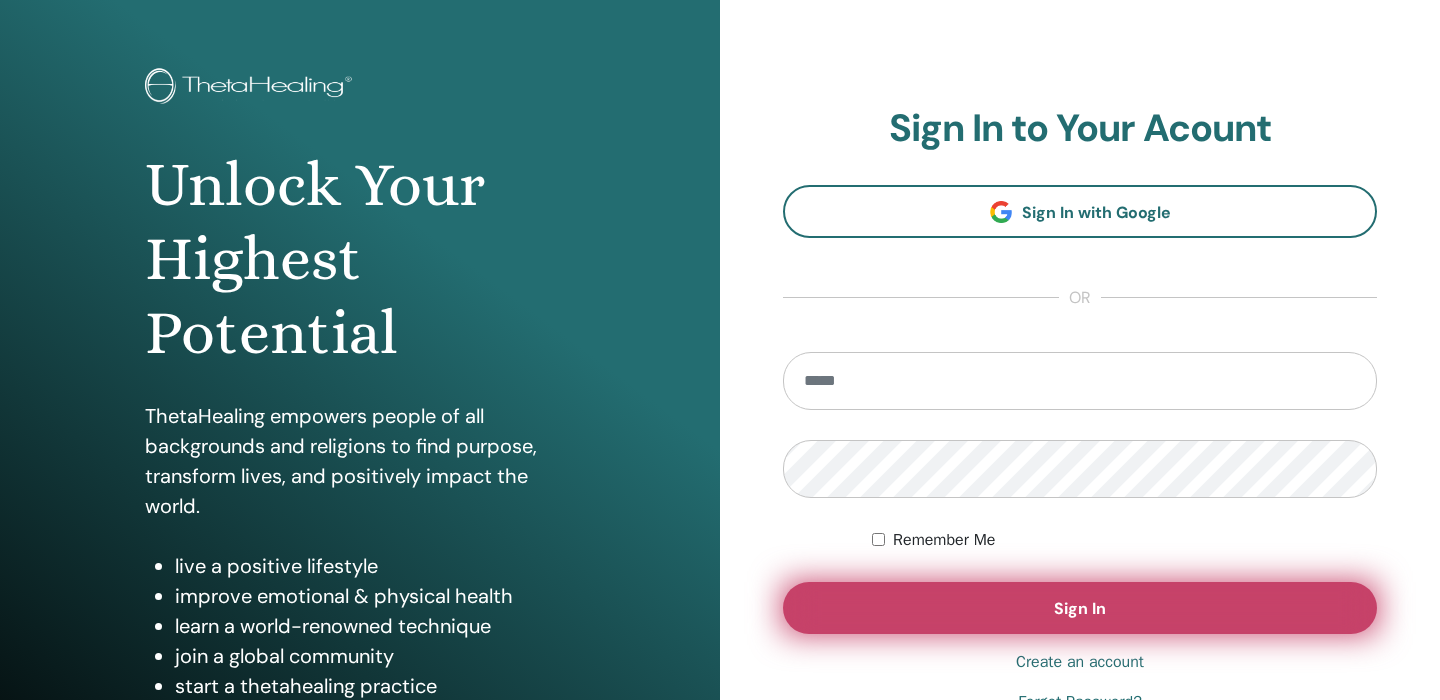 type on "**********" 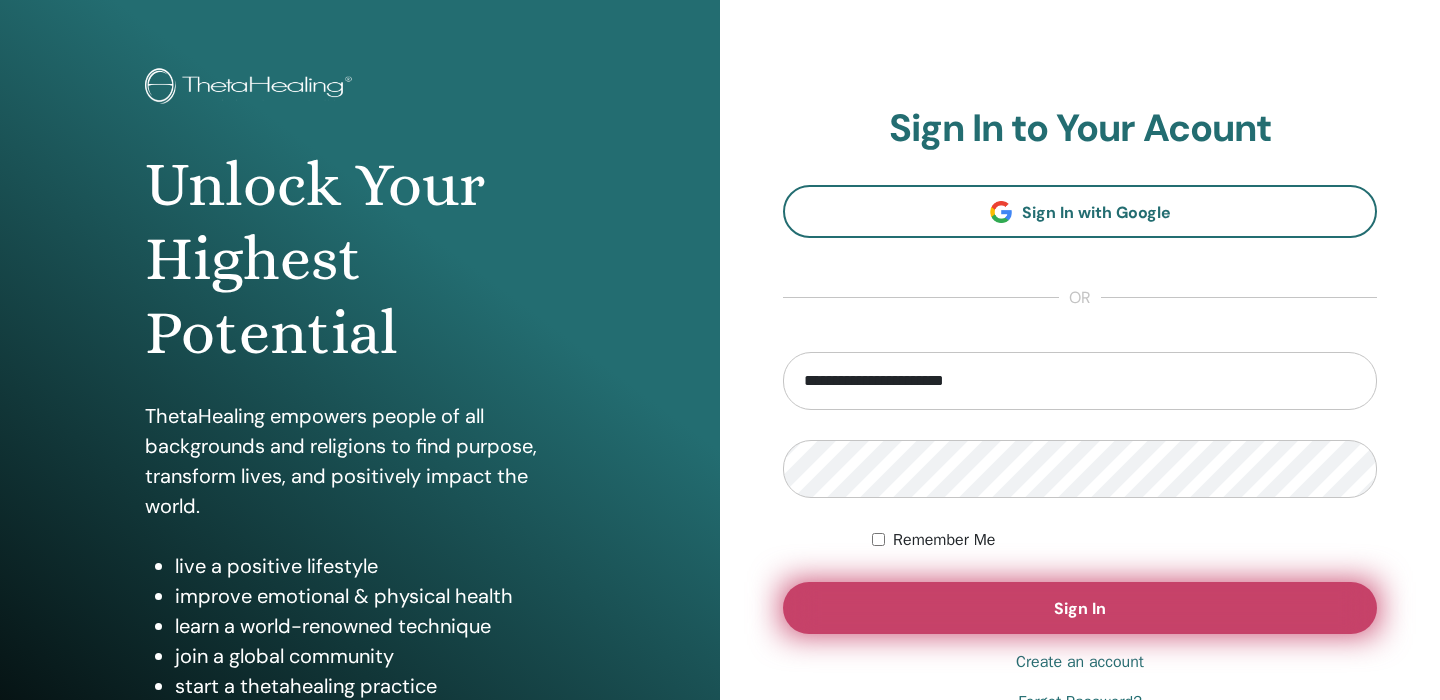 click on "Sign In" at bounding box center [1080, 608] 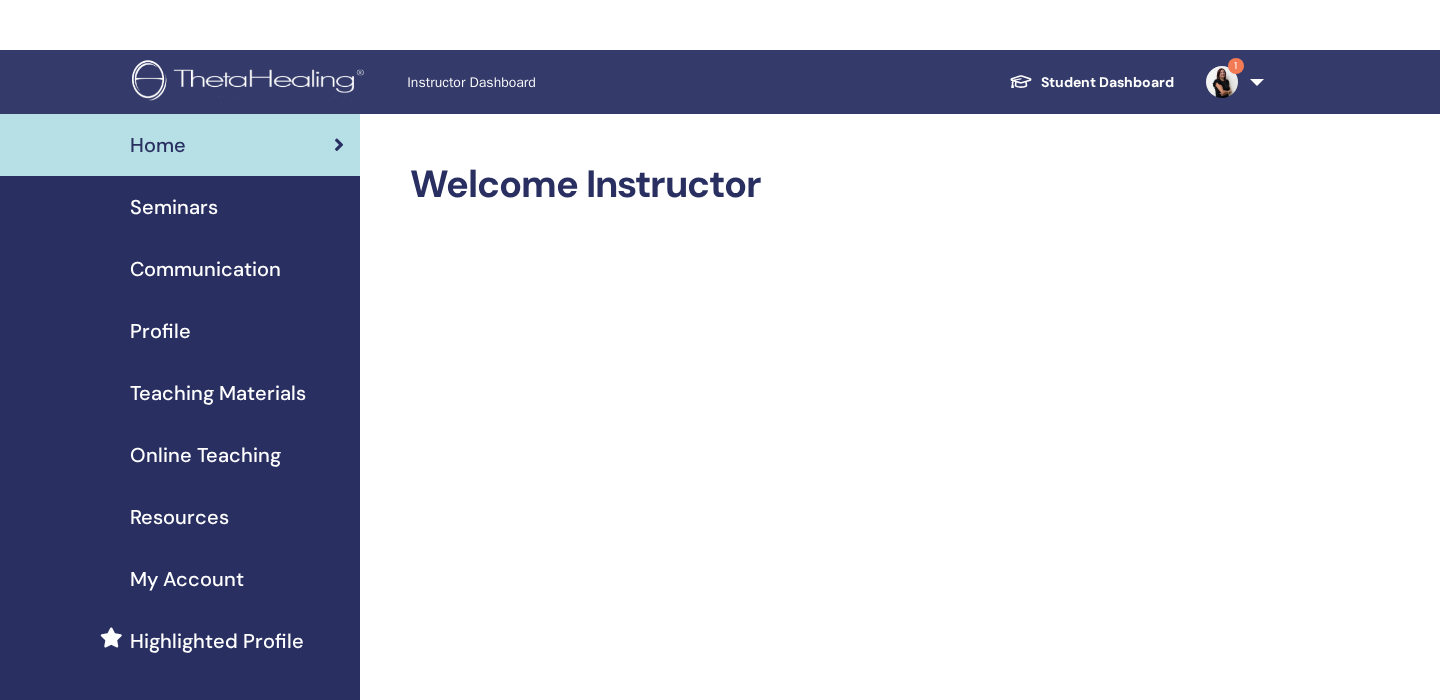 scroll, scrollTop: 230, scrollLeft: 0, axis: vertical 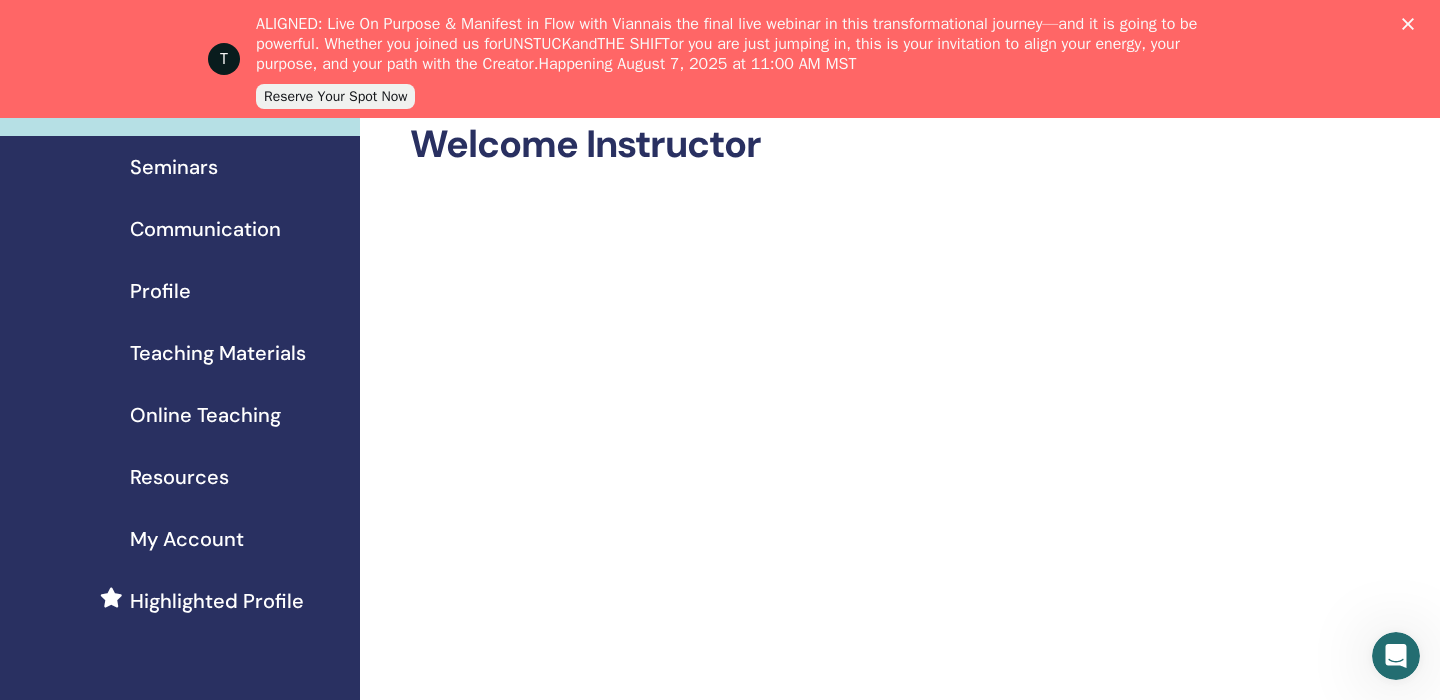 click on "Seminars" at bounding box center (174, 167) 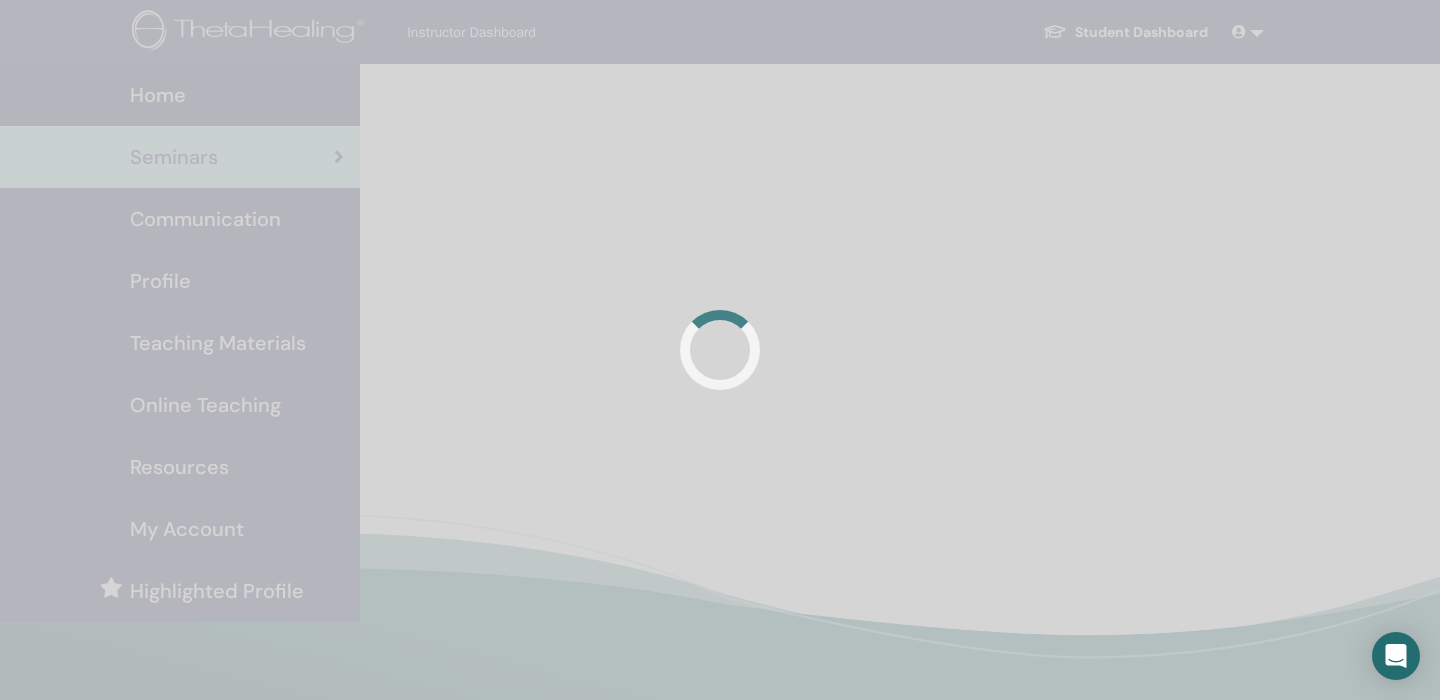 scroll, scrollTop: 0, scrollLeft: 0, axis: both 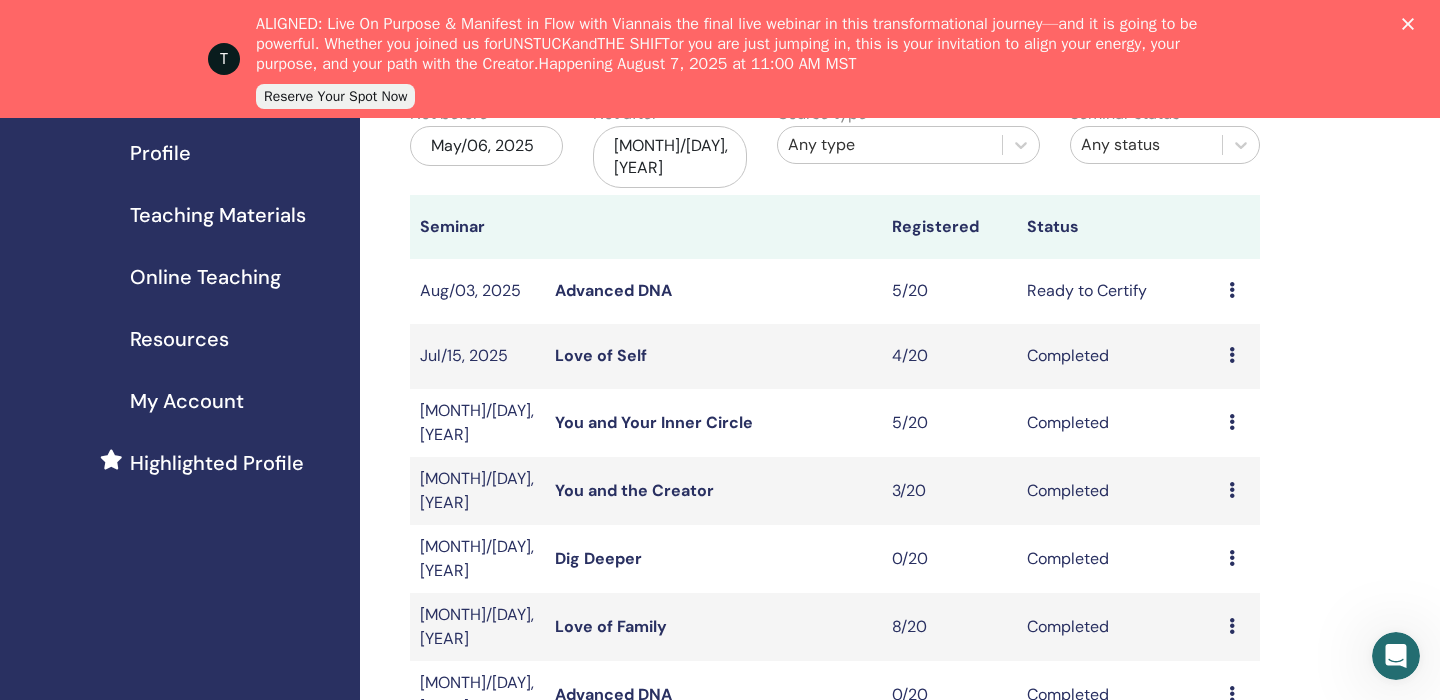 click at bounding box center [1232, 290] 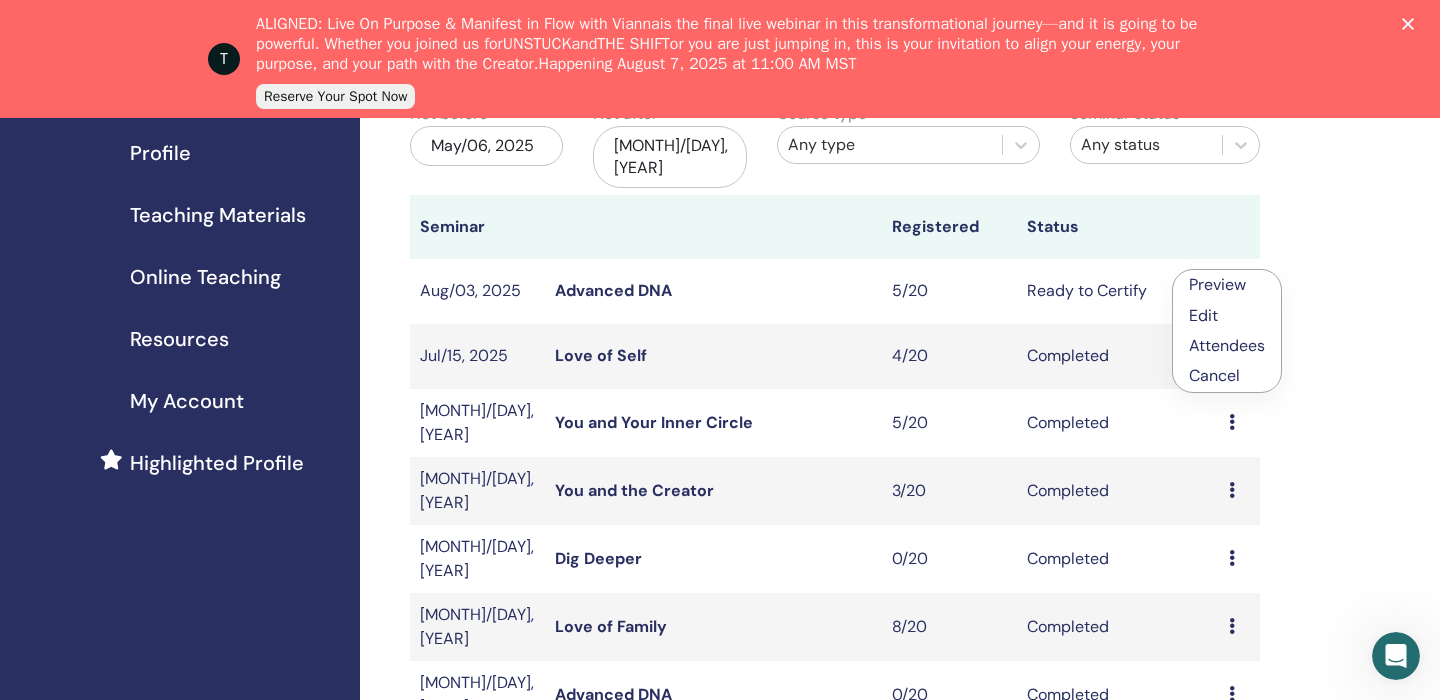 click on "Attendees" at bounding box center [1227, 345] 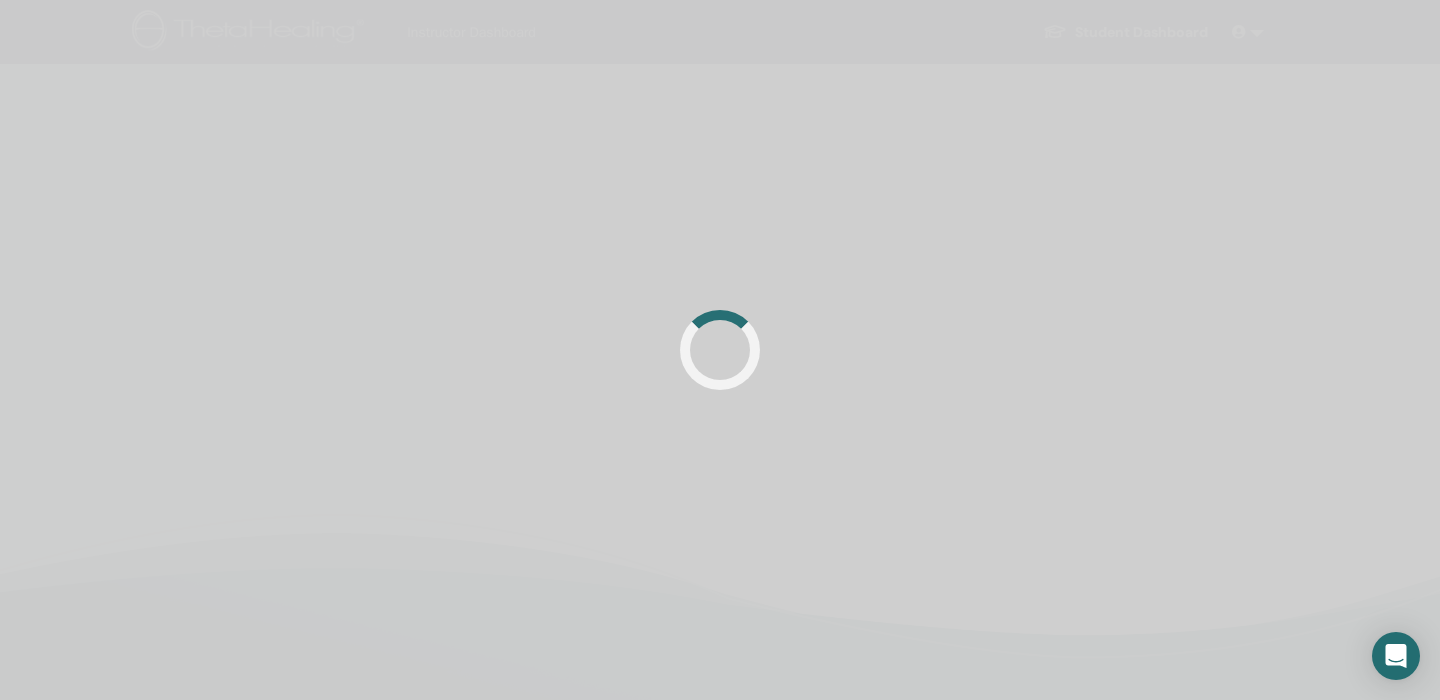 scroll, scrollTop: 0, scrollLeft: 0, axis: both 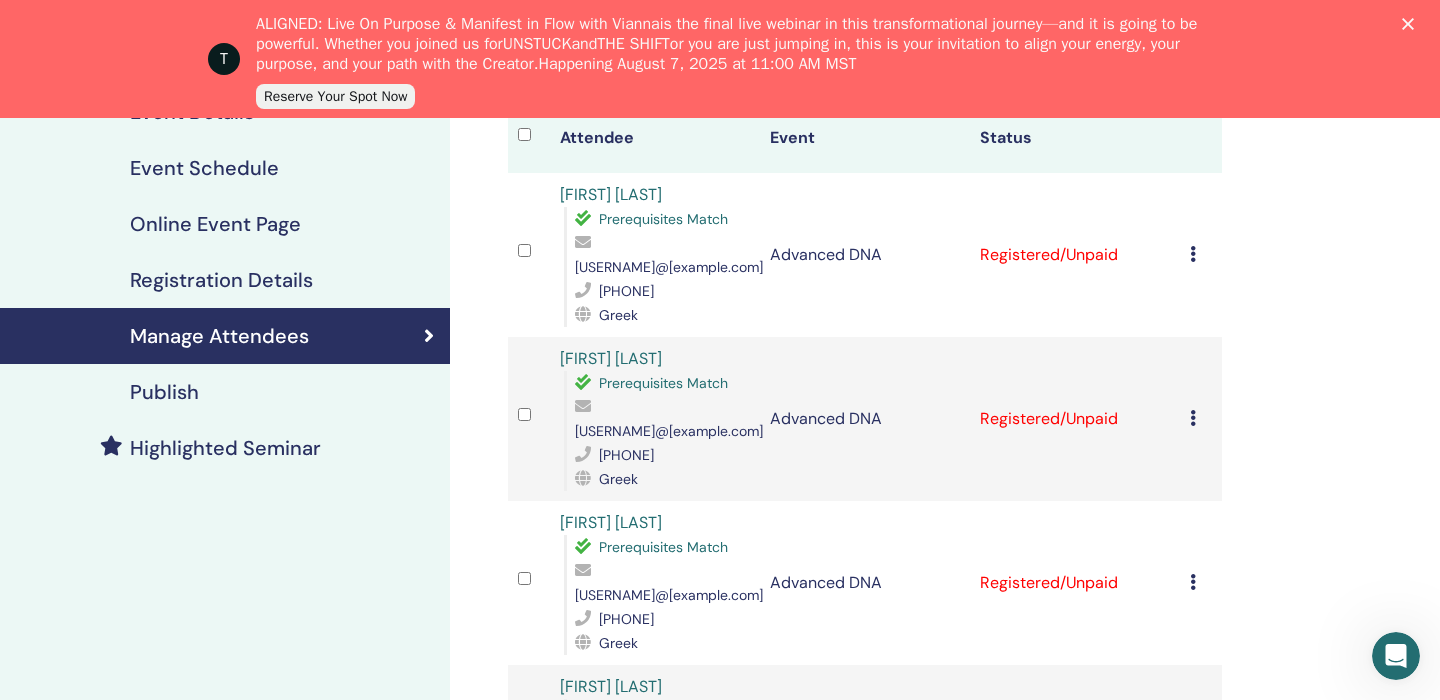 click at bounding box center (1193, 254) 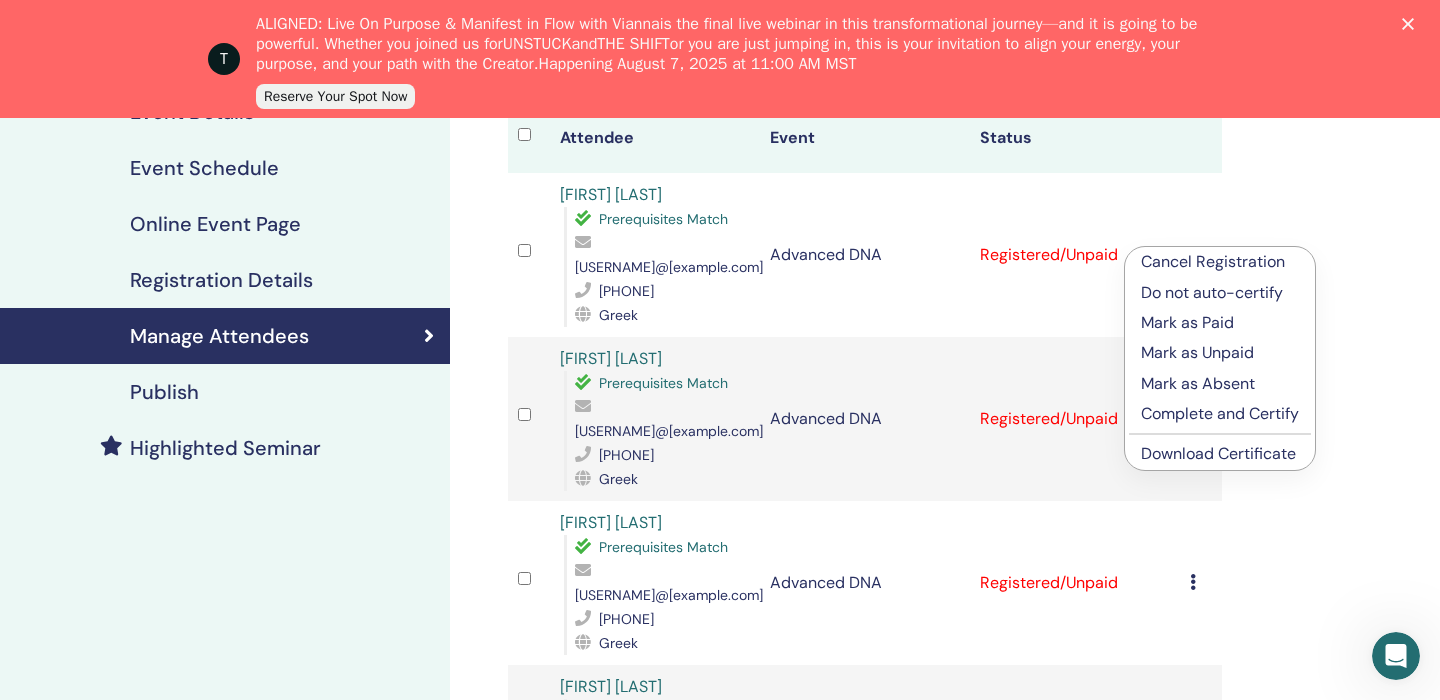 click on "Mark as Paid" at bounding box center (1220, 323) 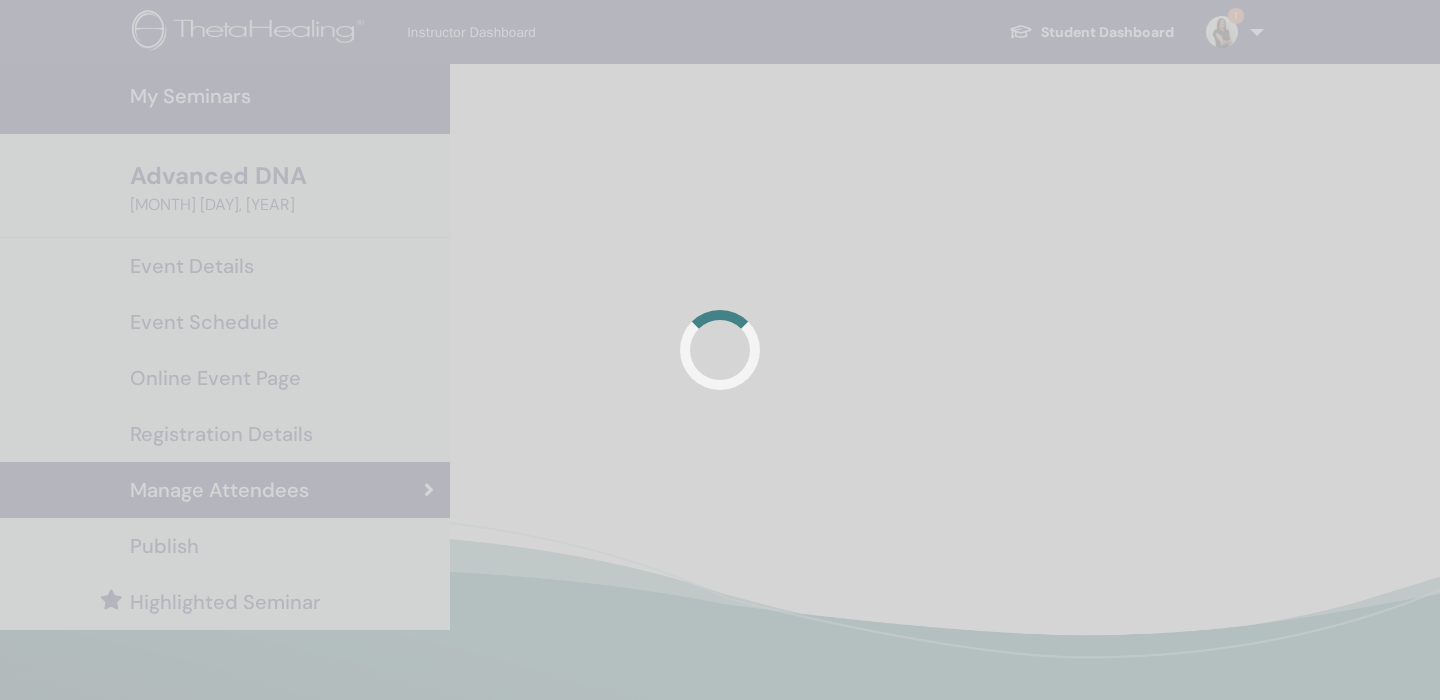 scroll, scrollTop: 272, scrollLeft: 0, axis: vertical 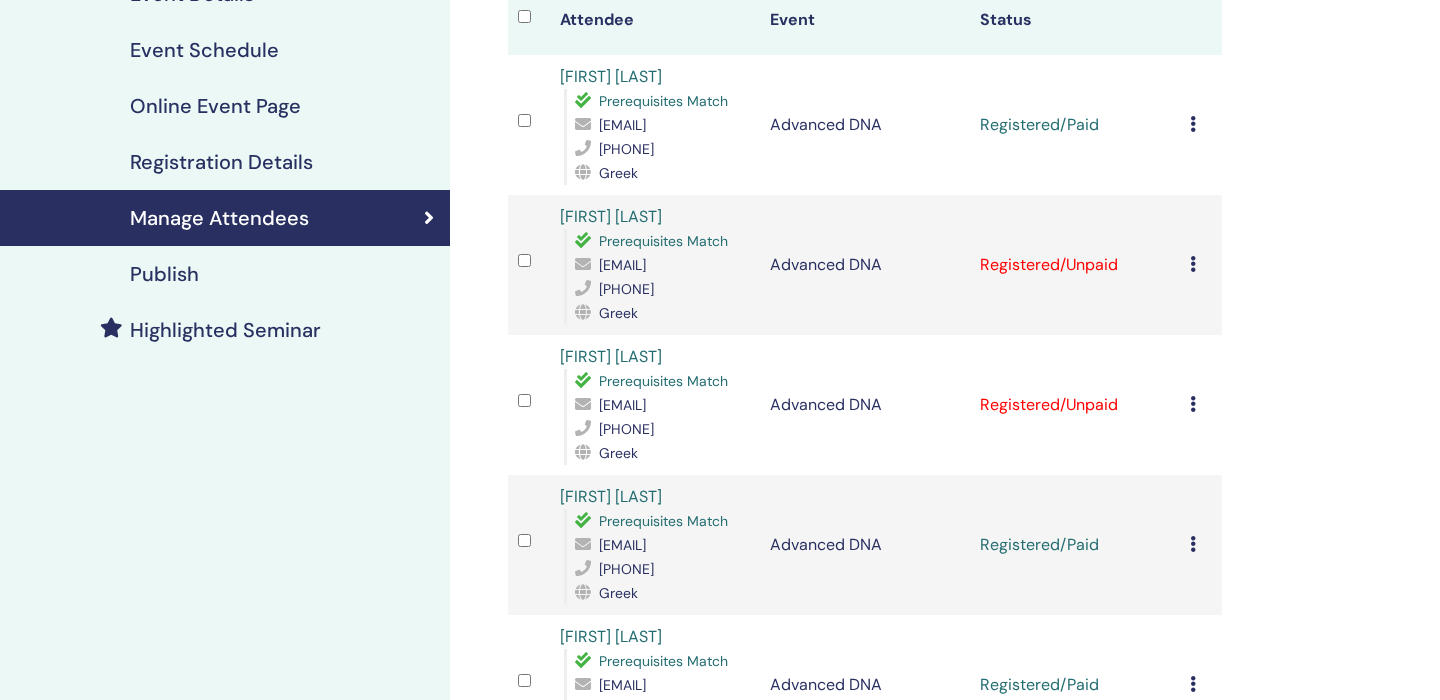 click at bounding box center (1193, 264) 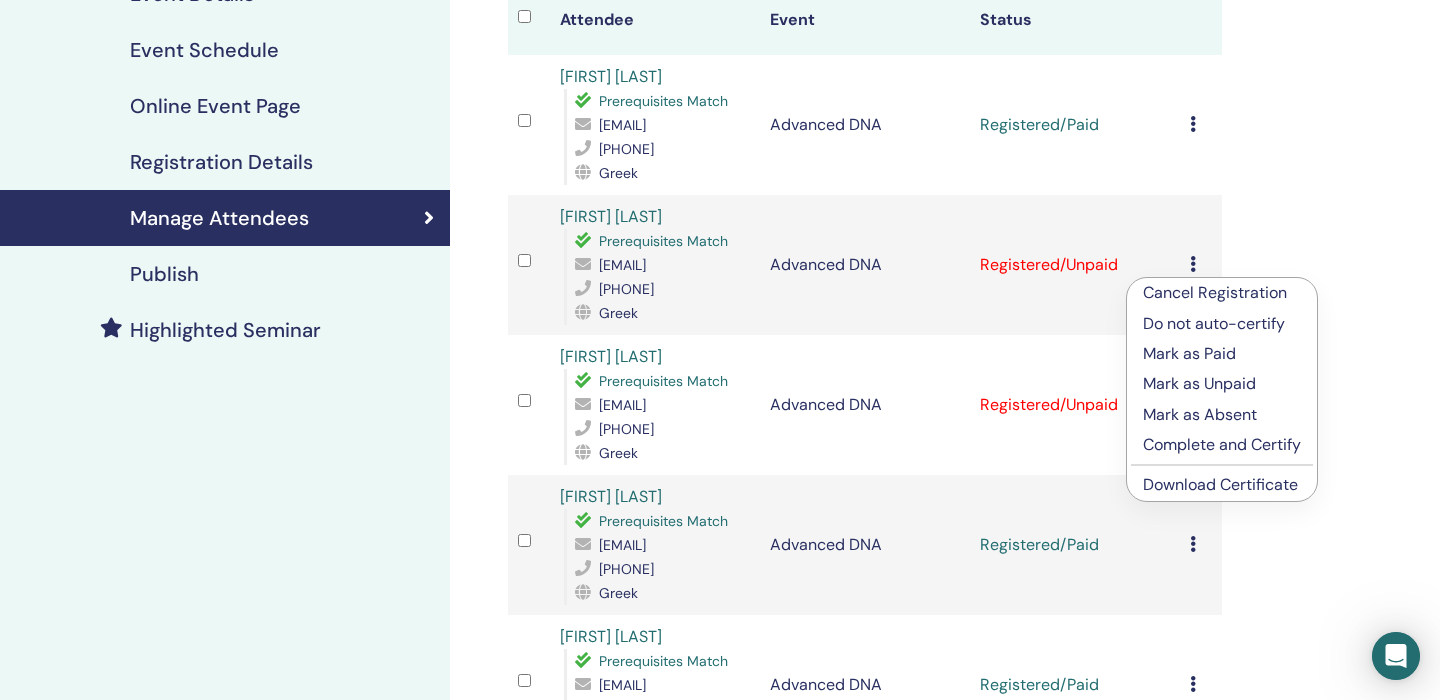 scroll, scrollTop: 0, scrollLeft: 0, axis: both 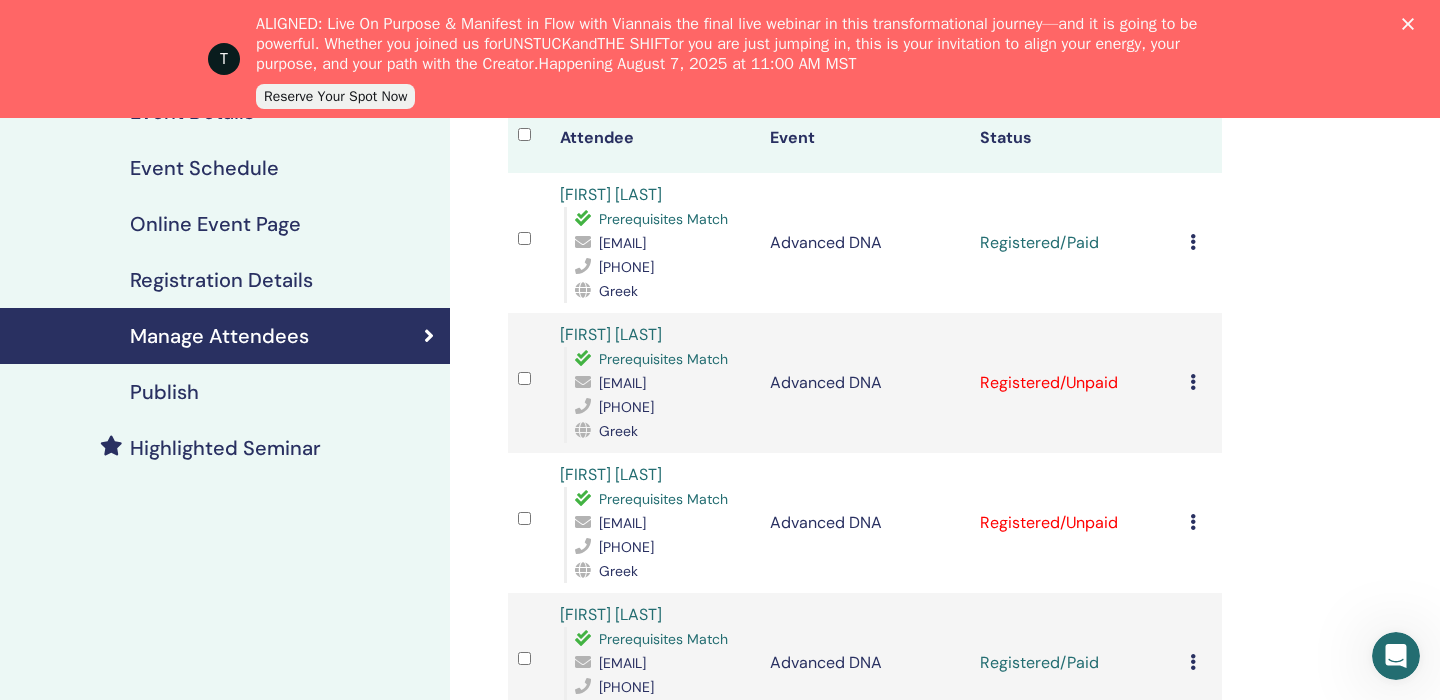 click at bounding box center [1193, 382] 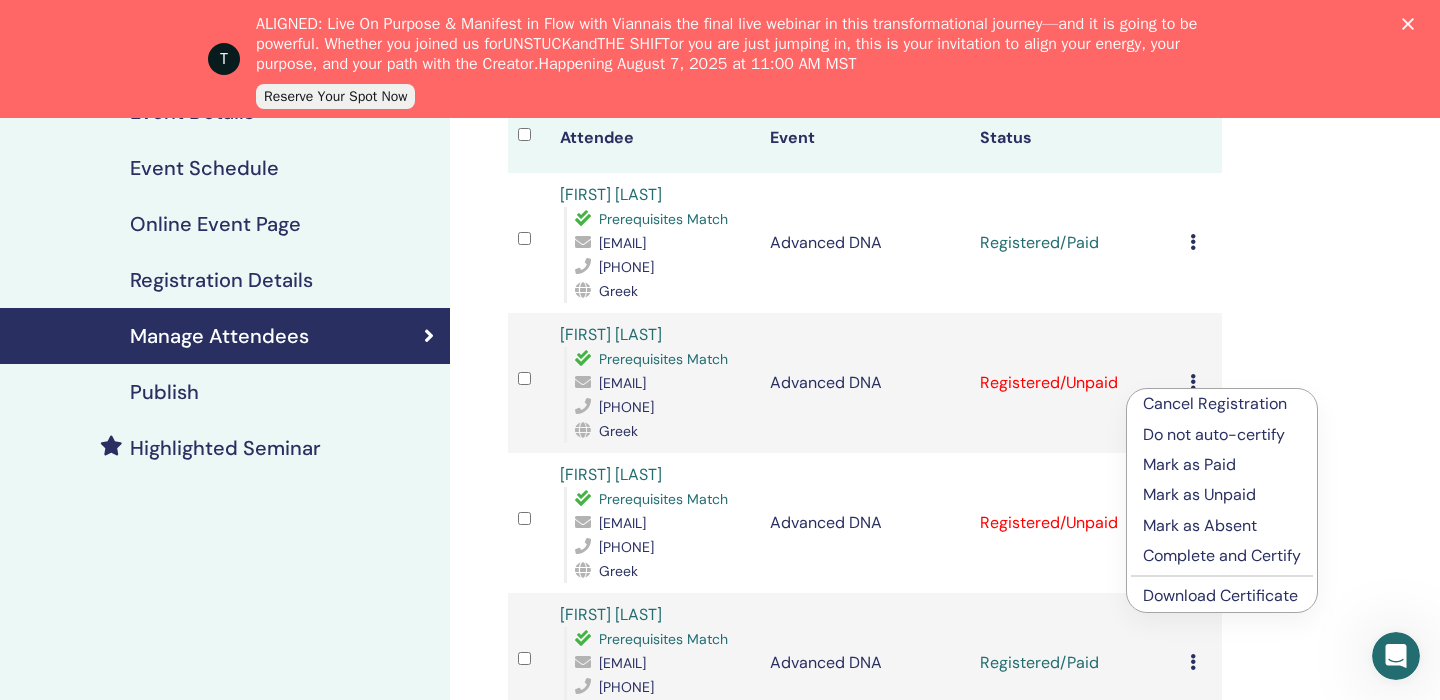 click on "Mark as Paid" at bounding box center [1222, 465] 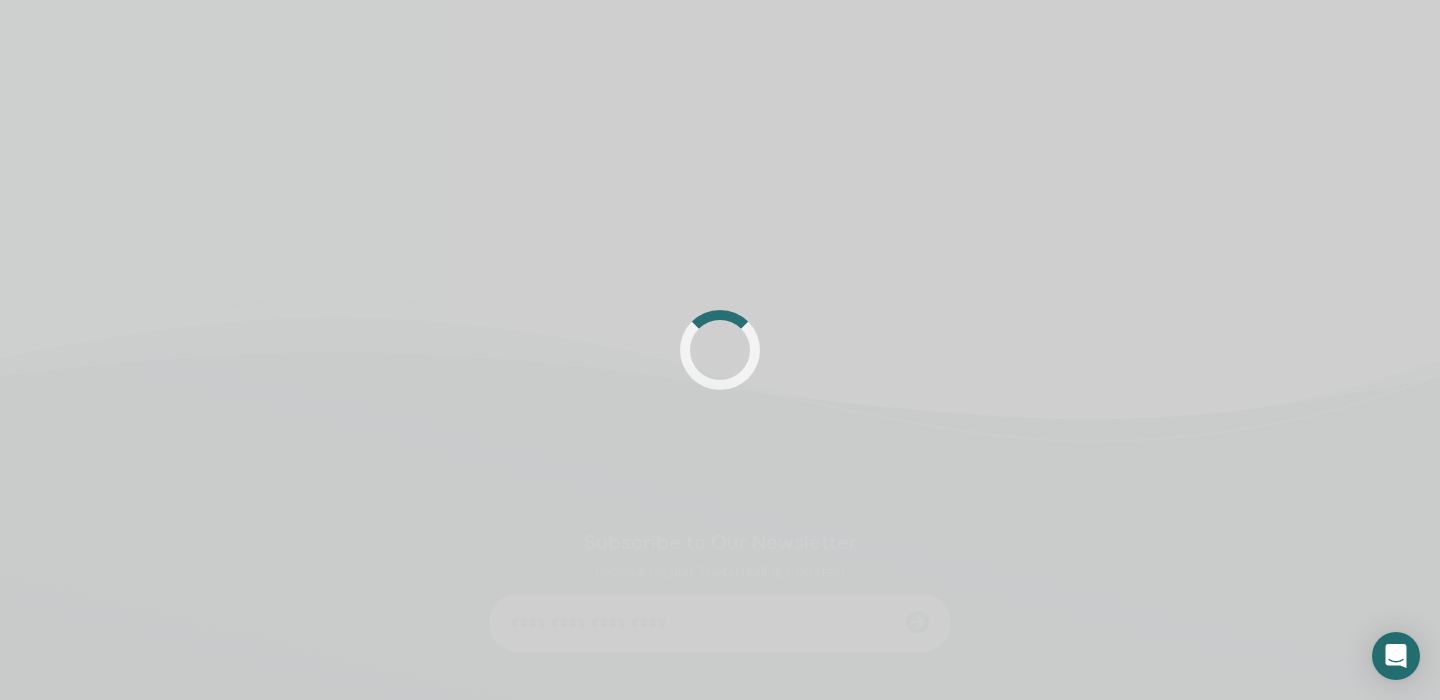 scroll, scrollTop: 272, scrollLeft: 0, axis: vertical 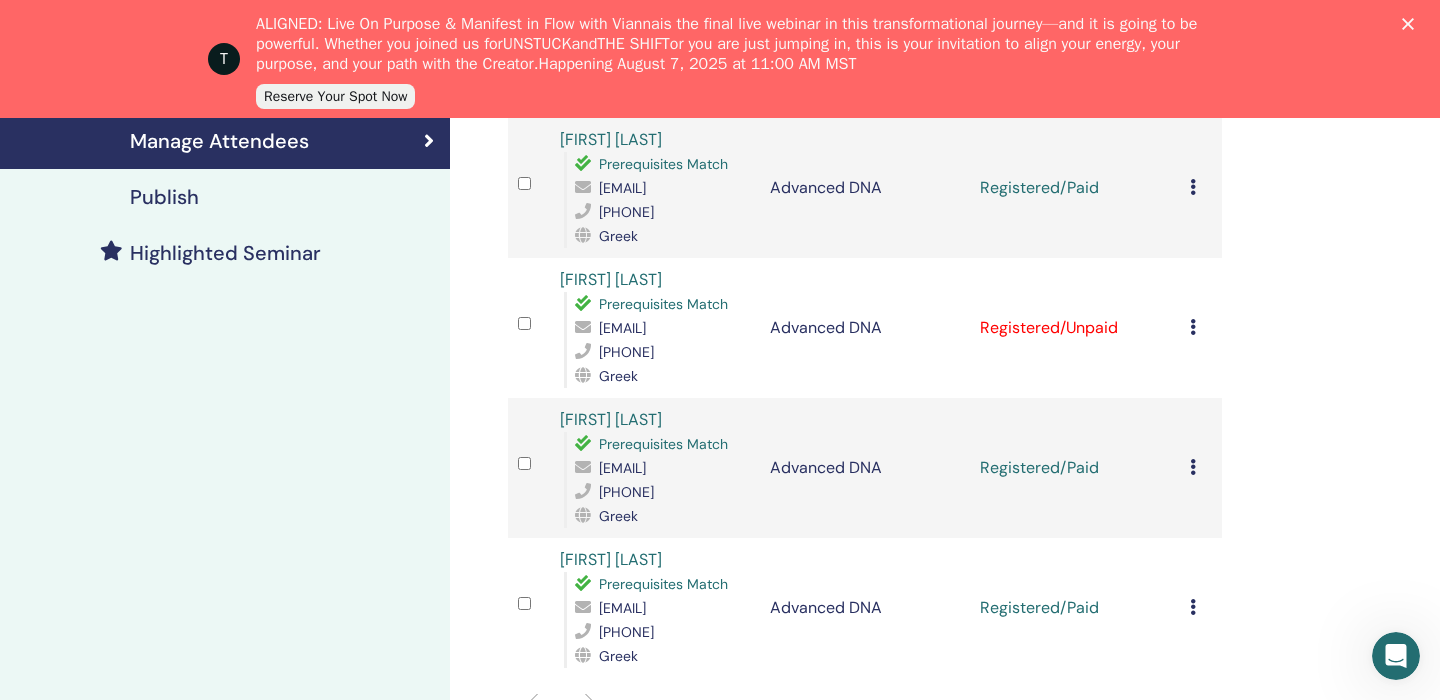 click at bounding box center (1193, 327) 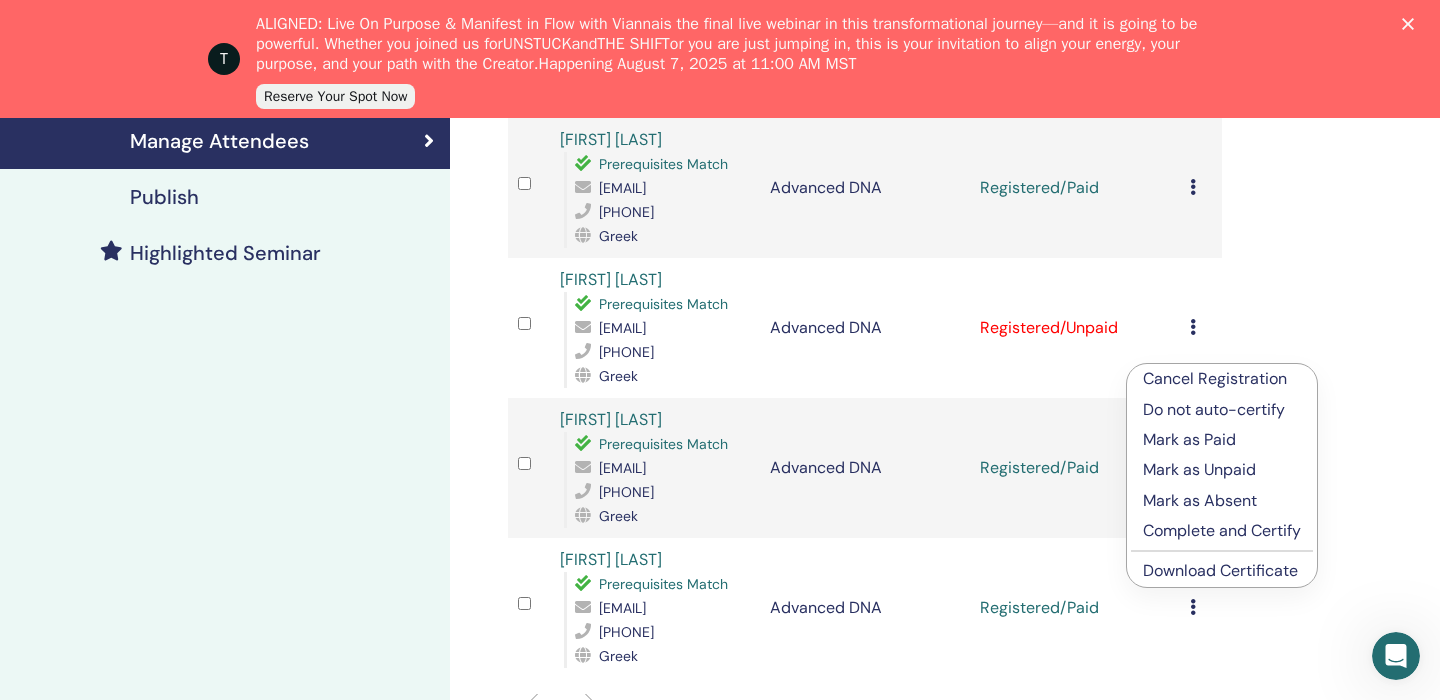 click on "Registered/Unpaid" at bounding box center [1075, 328] 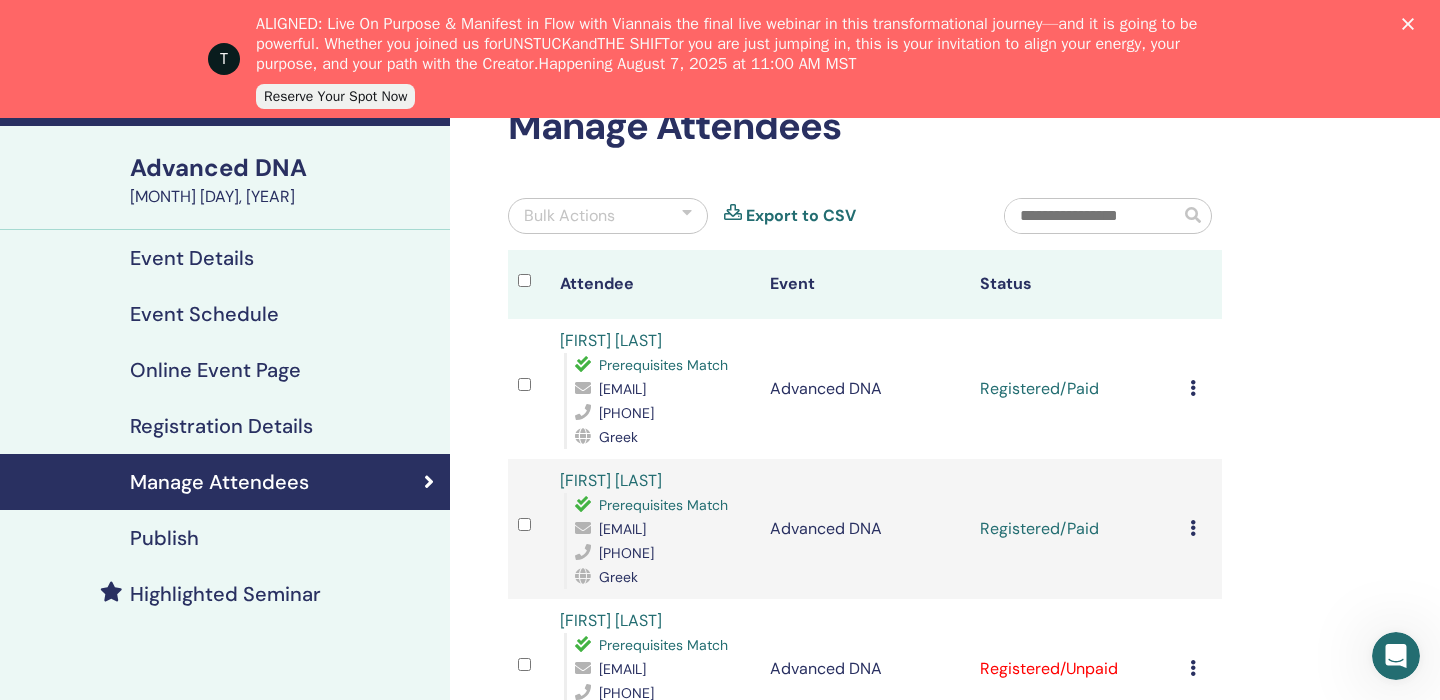 scroll, scrollTop: 129, scrollLeft: 0, axis: vertical 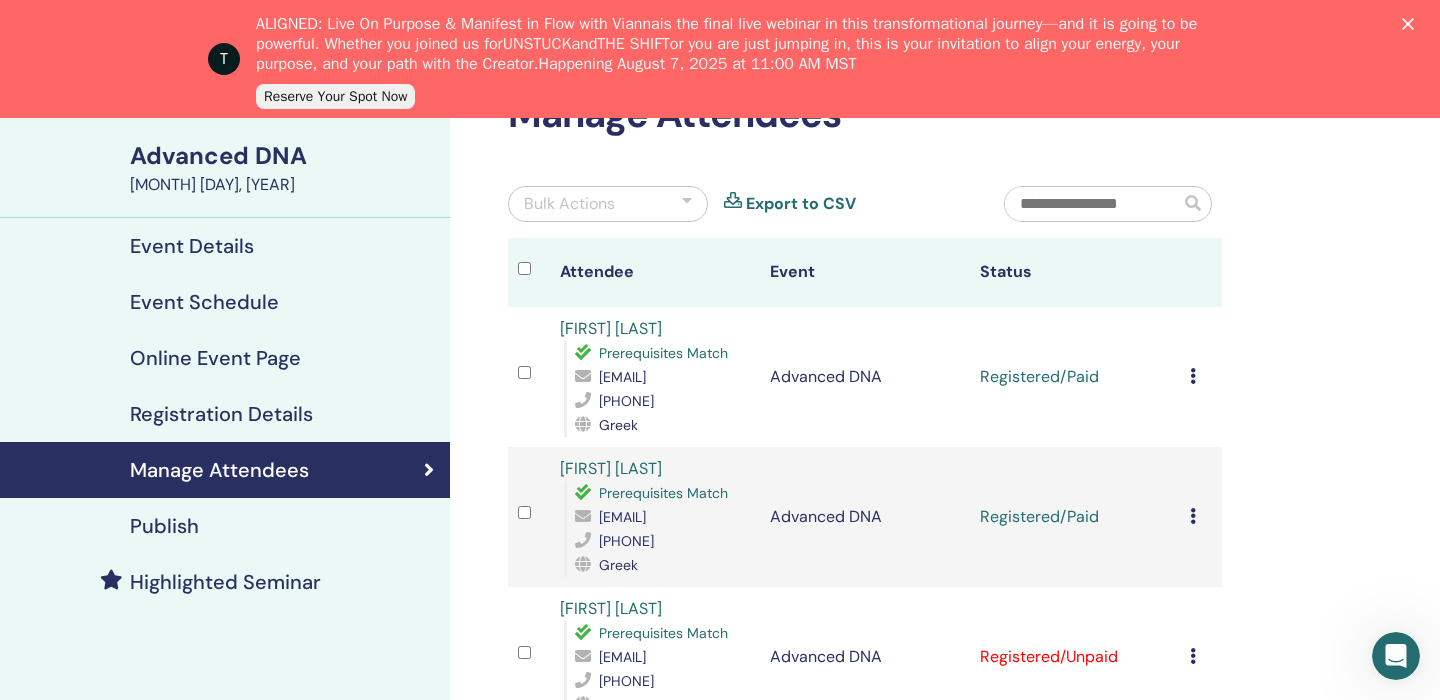 click at bounding box center (687, 204) 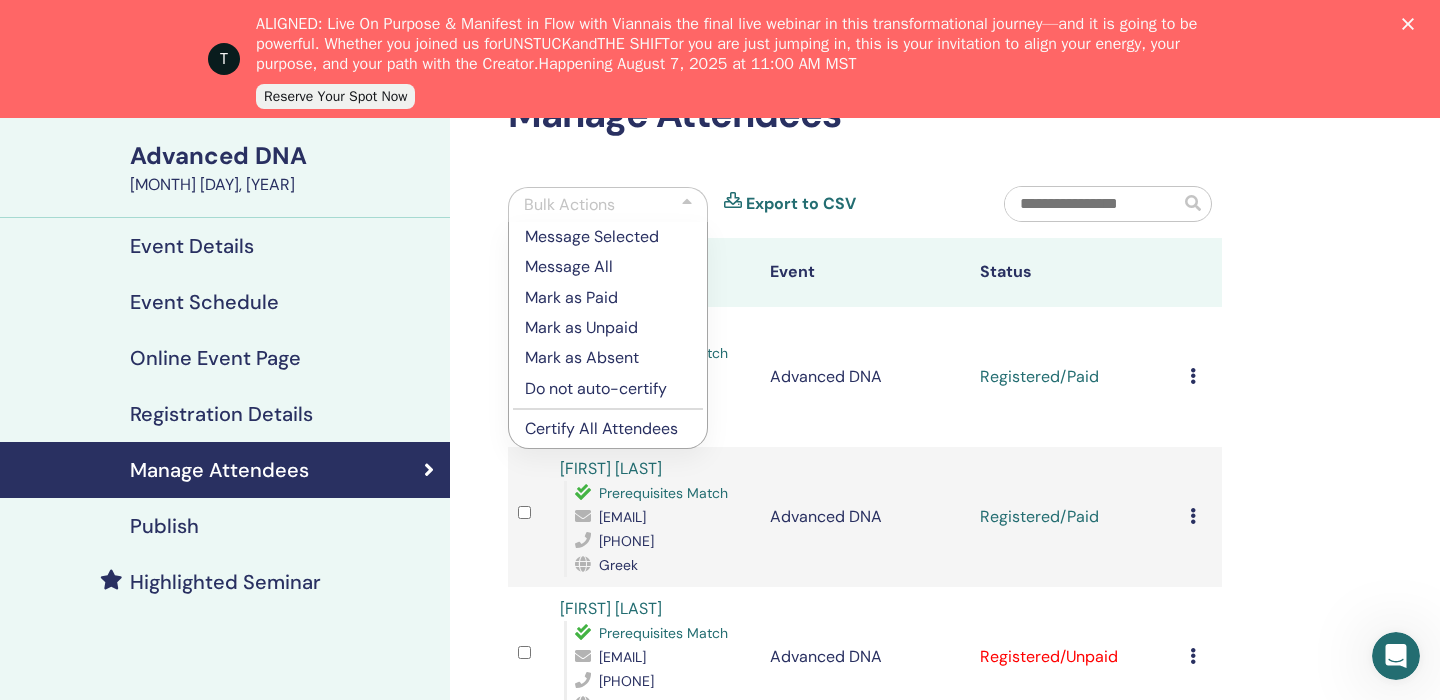 click on "Certify All Attendees" at bounding box center (608, 429) 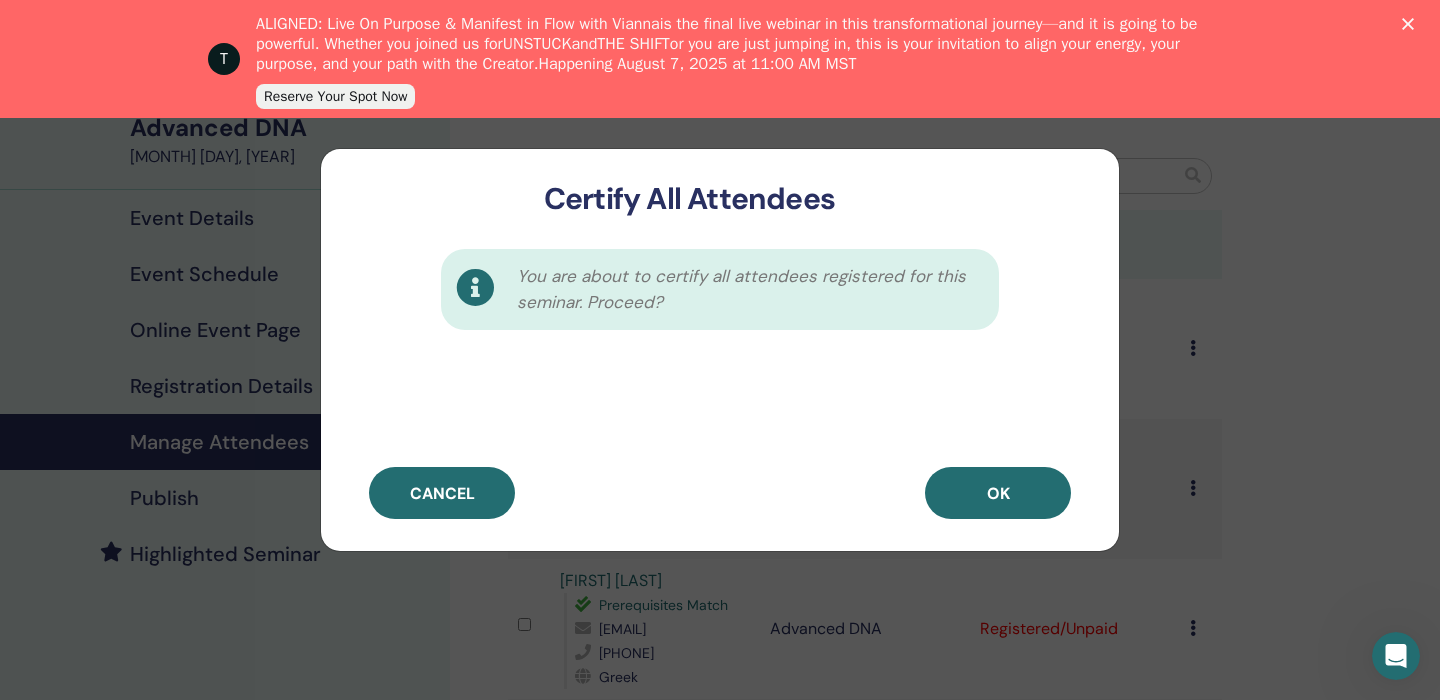 scroll, scrollTop: 167, scrollLeft: 0, axis: vertical 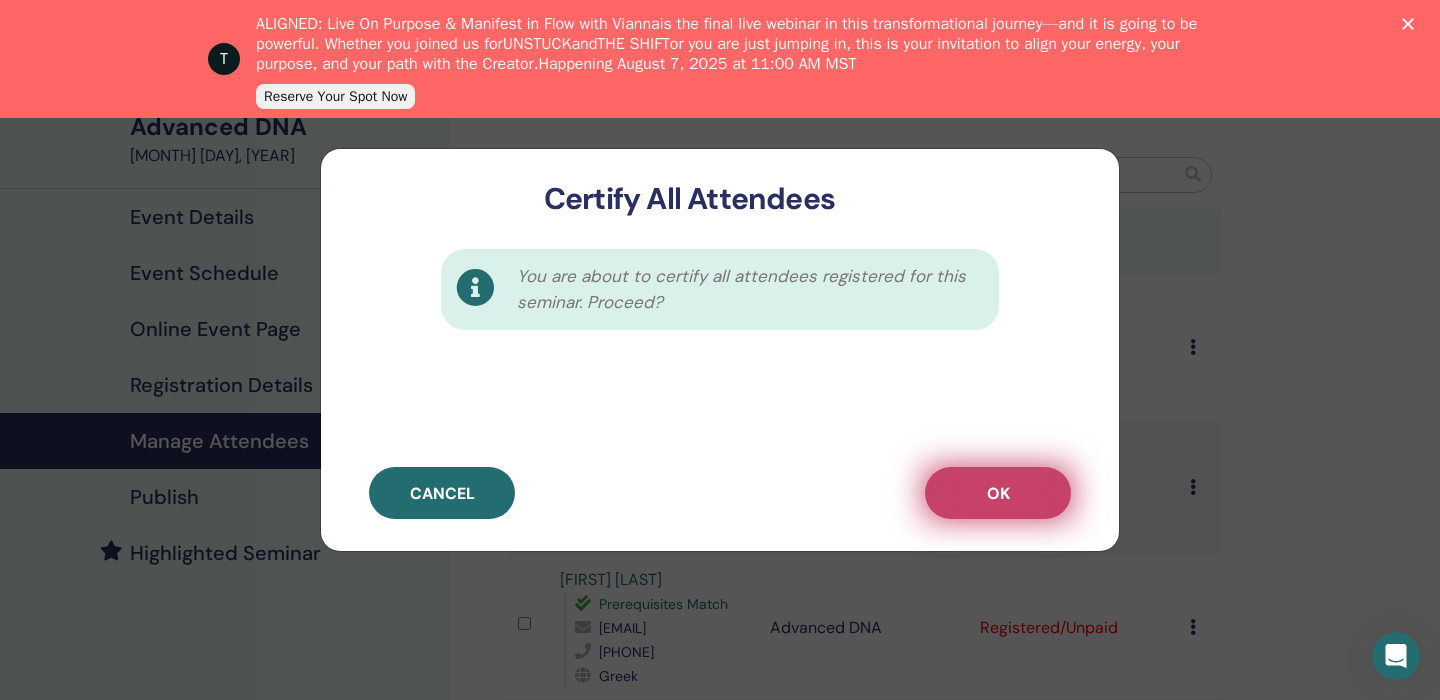 click on "OK" at bounding box center [998, 493] 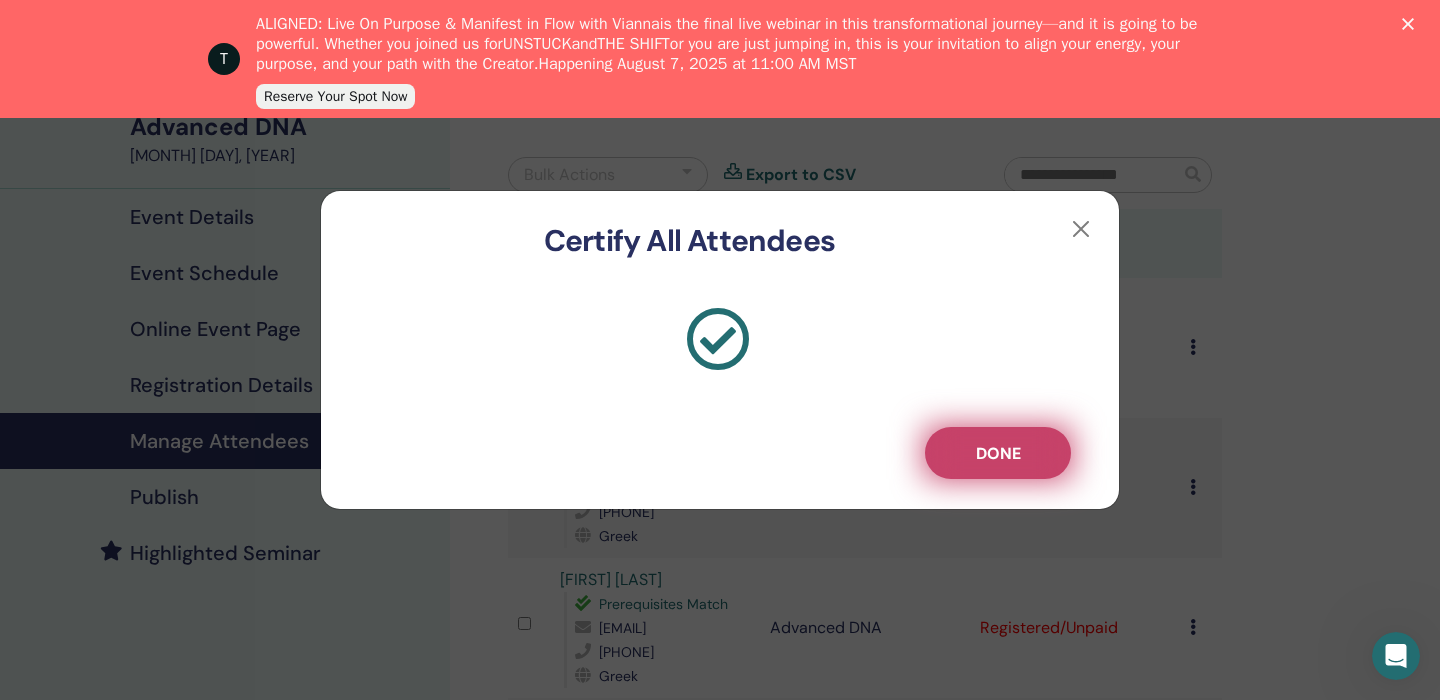 click on "Done" at bounding box center [998, 453] 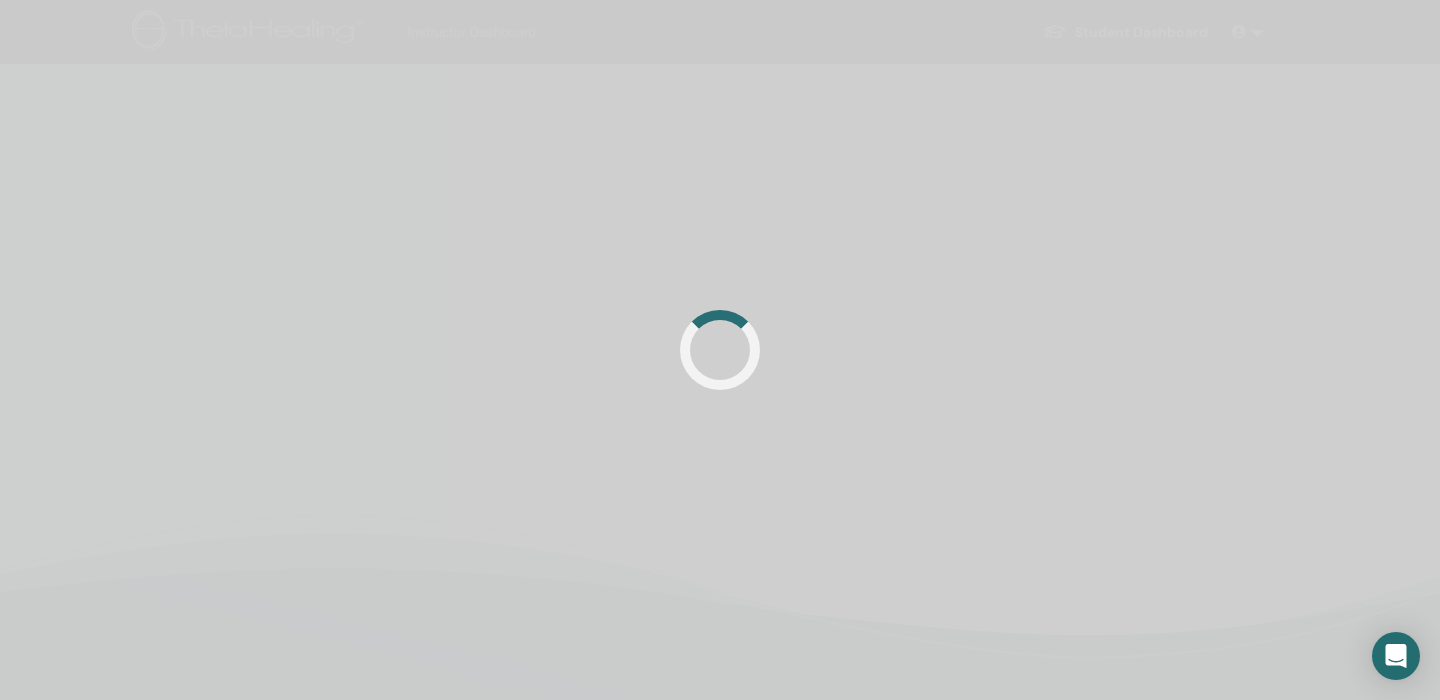 scroll, scrollTop: 49, scrollLeft: 0, axis: vertical 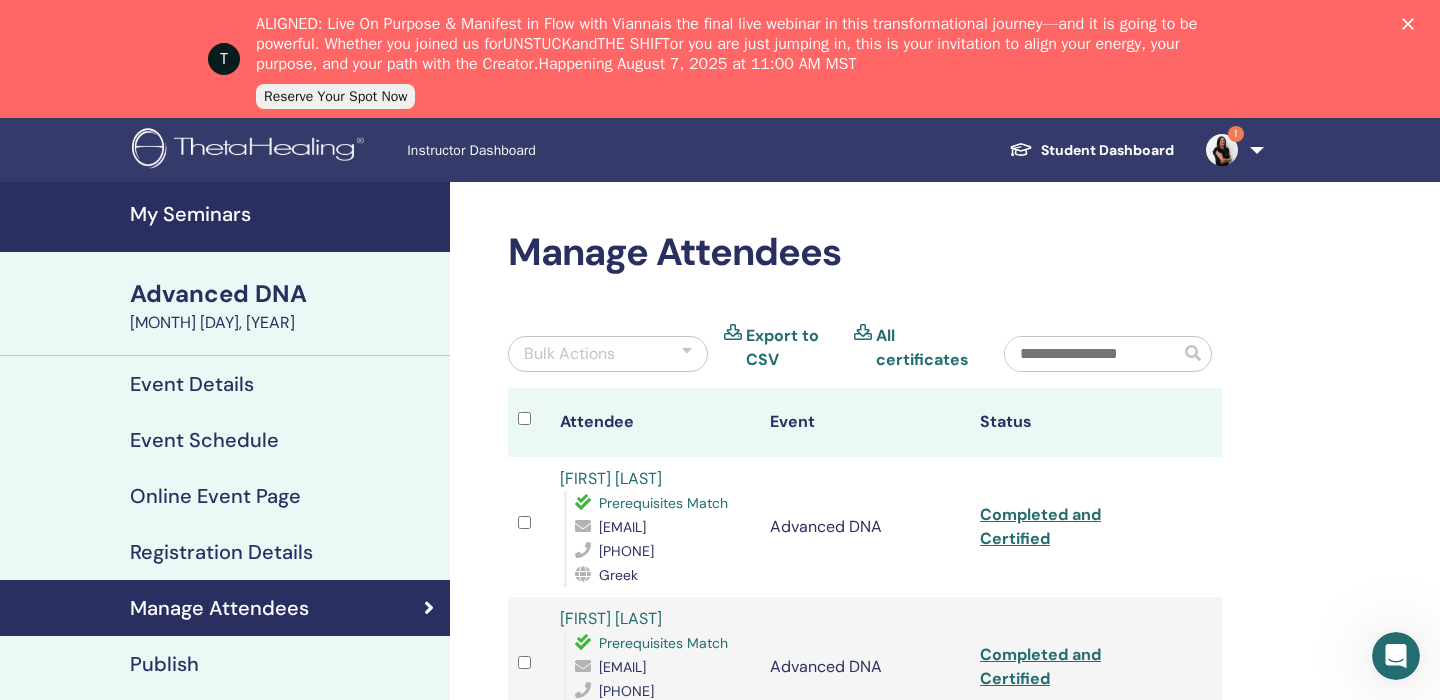 click at bounding box center (1222, 150) 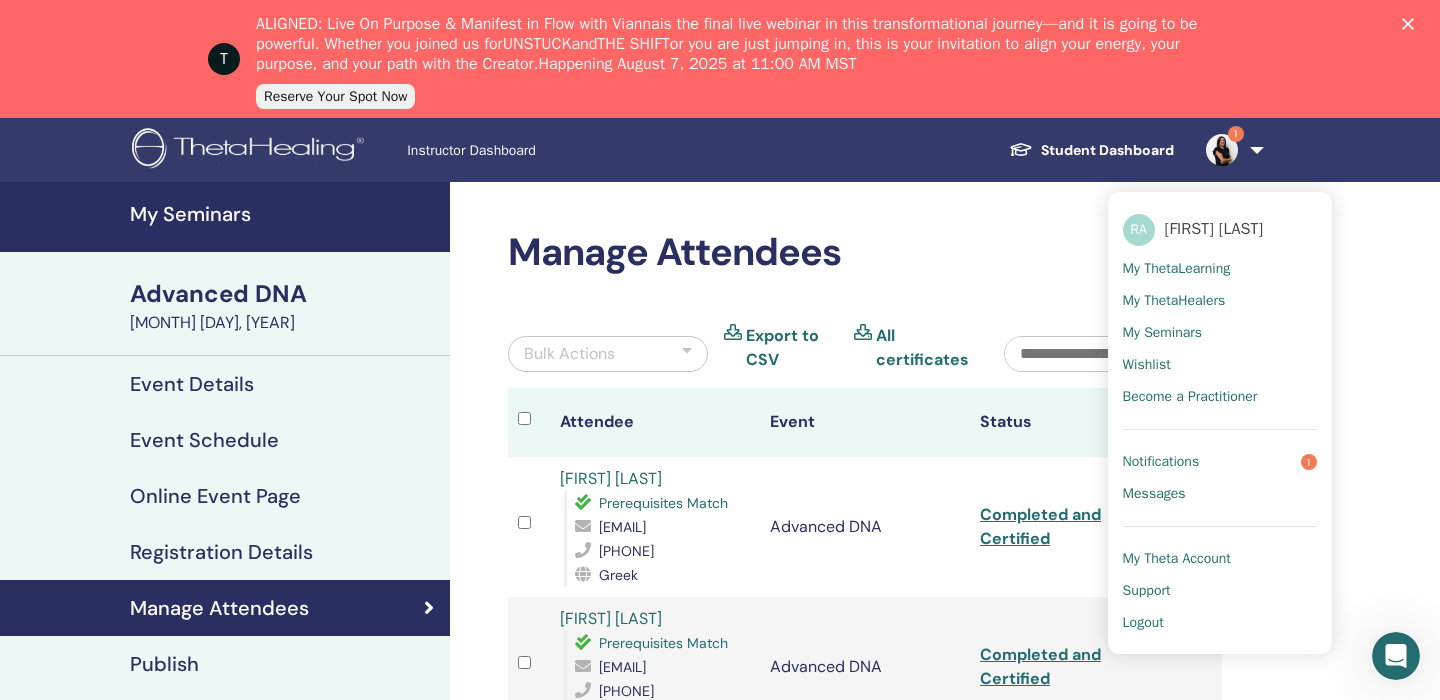 click on "Notifications" at bounding box center [1161, 462] 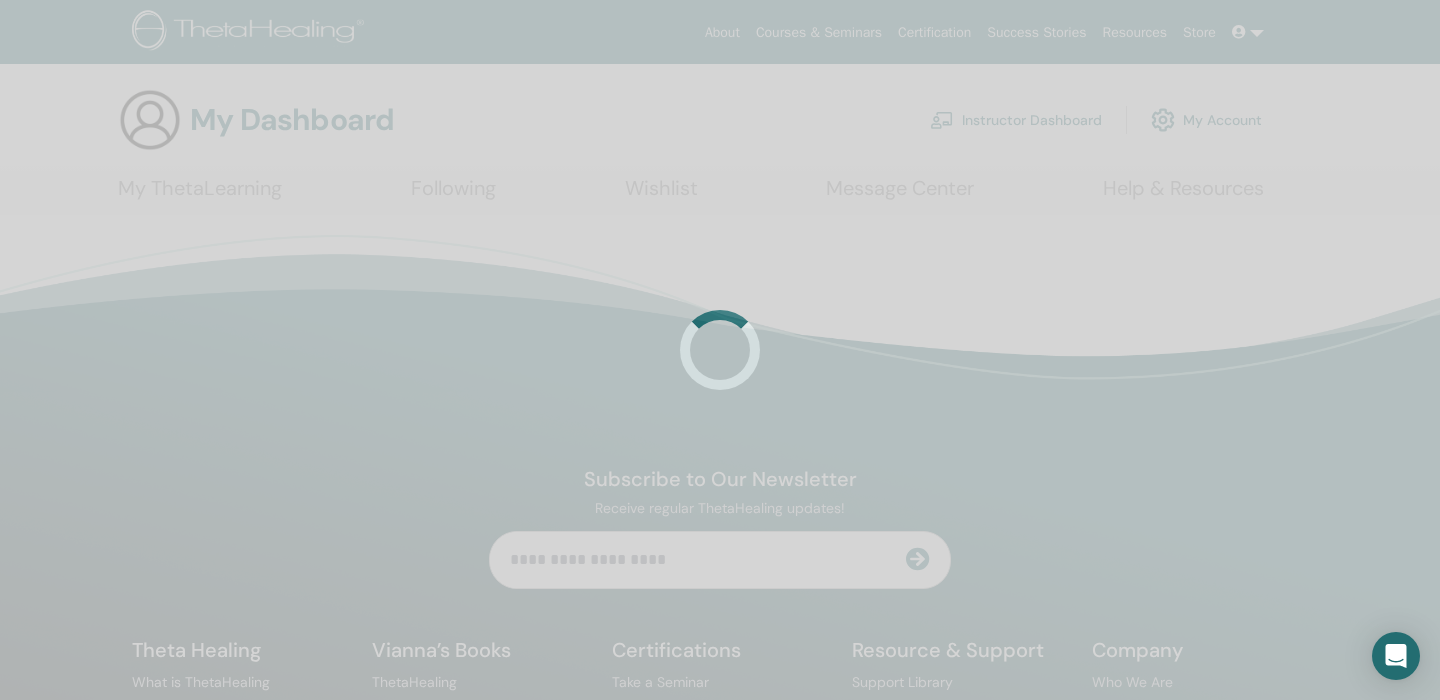 scroll, scrollTop: 0, scrollLeft: 0, axis: both 